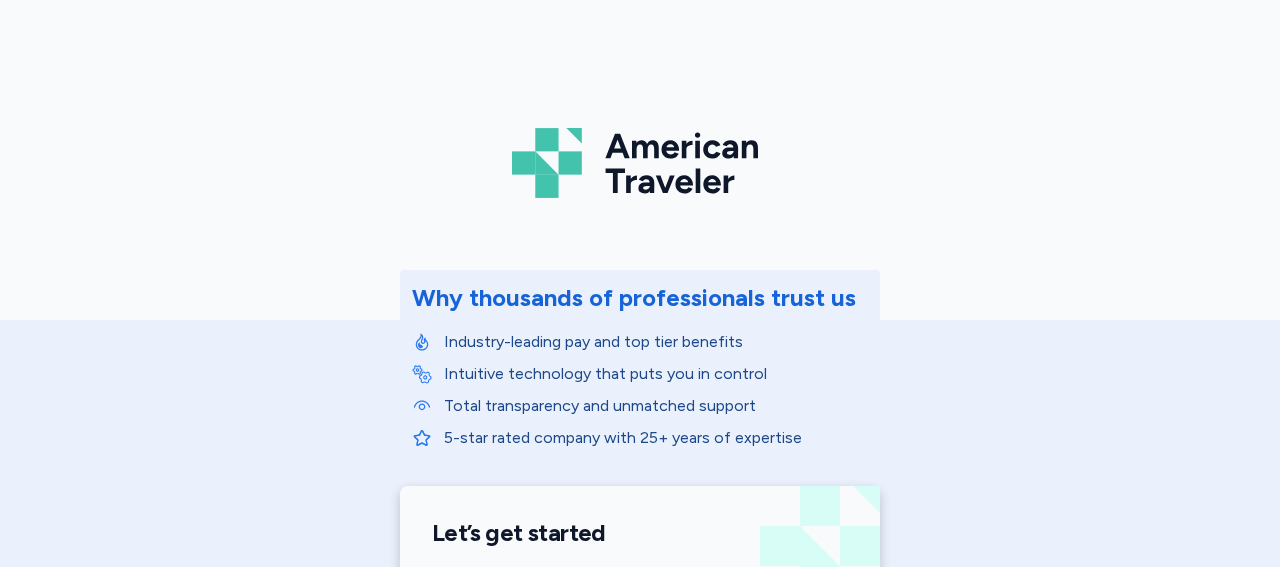 scroll, scrollTop: 0, scrollLeft: 0, axis: both 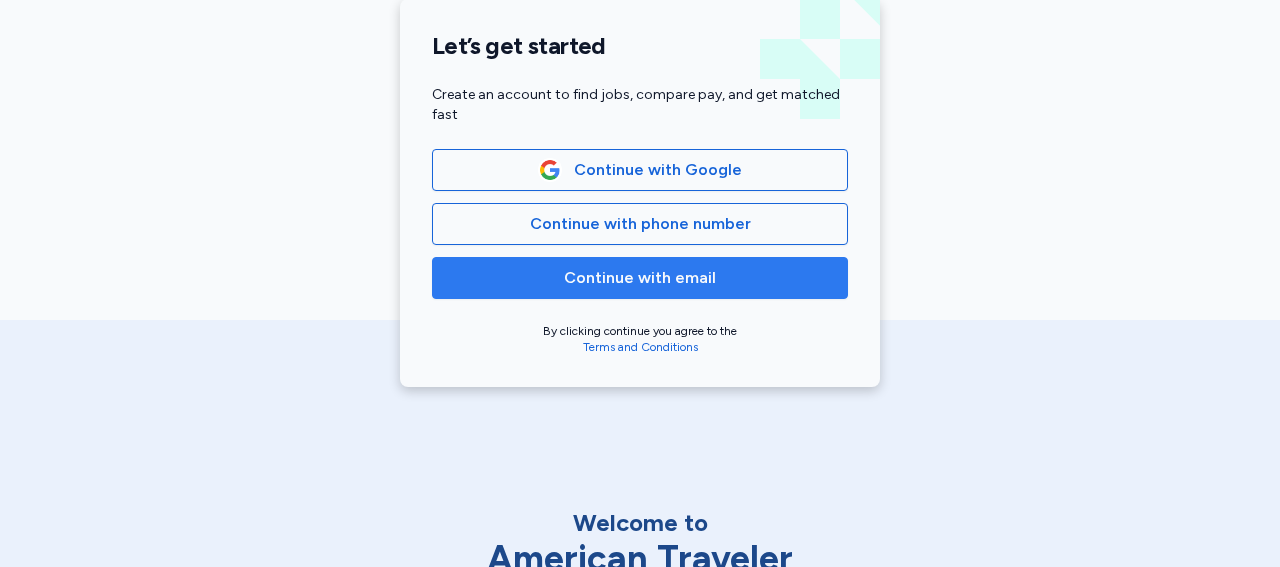click on "Continue with email" at bounding box center [640, 278] 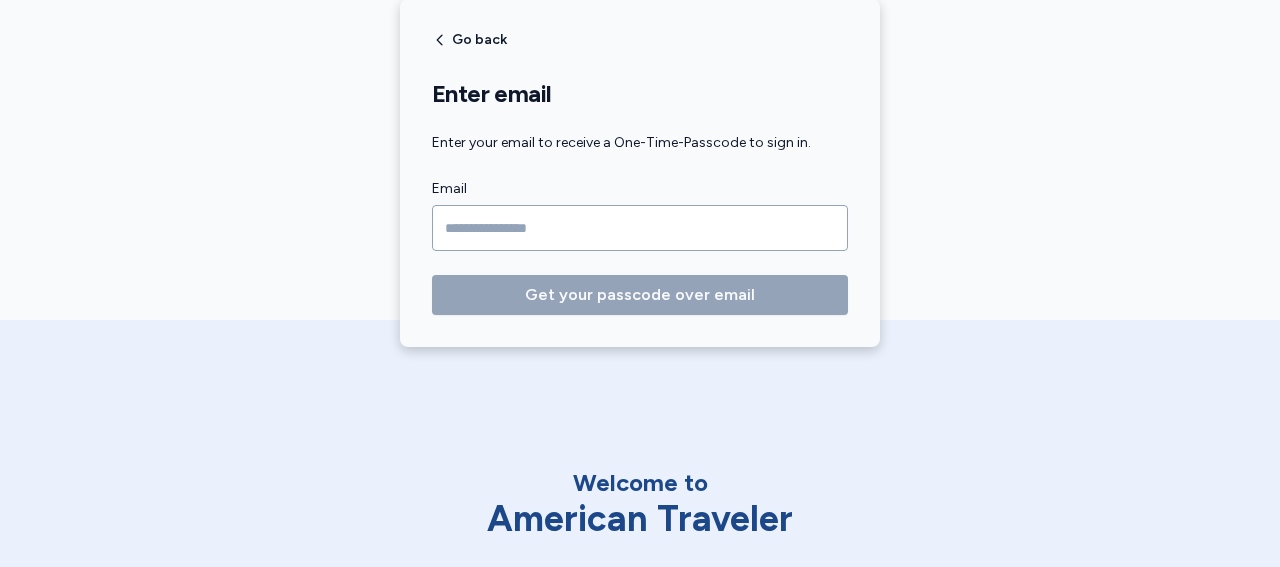 click on "Email Get your passcode over email" at bounding box center (640, 246) 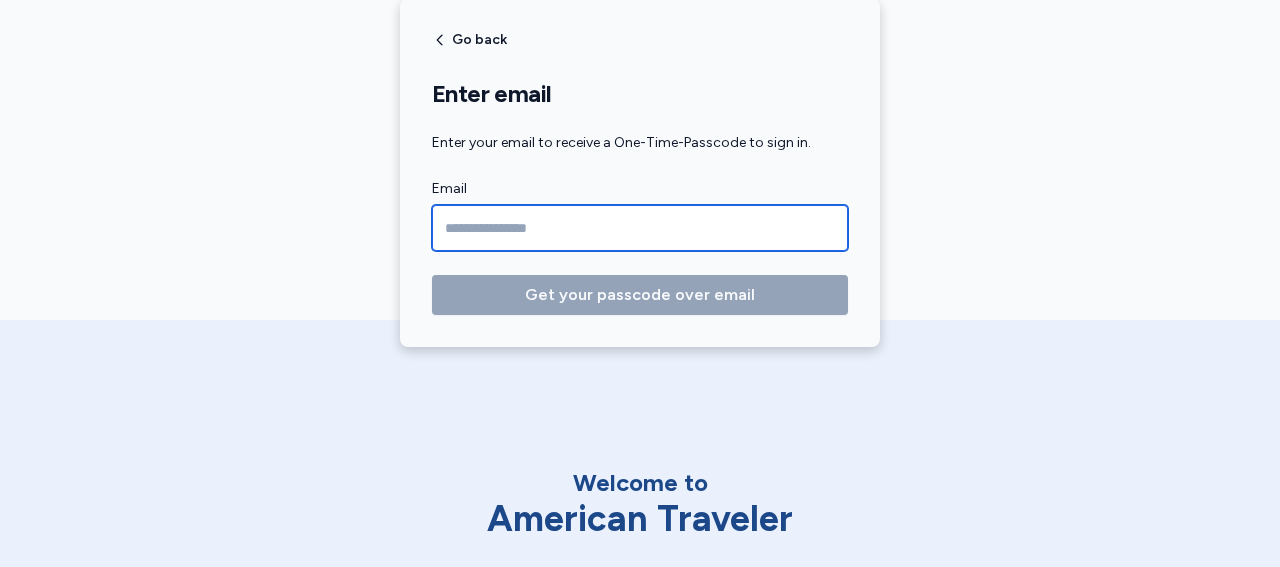 click at bounding box center [640, 228] 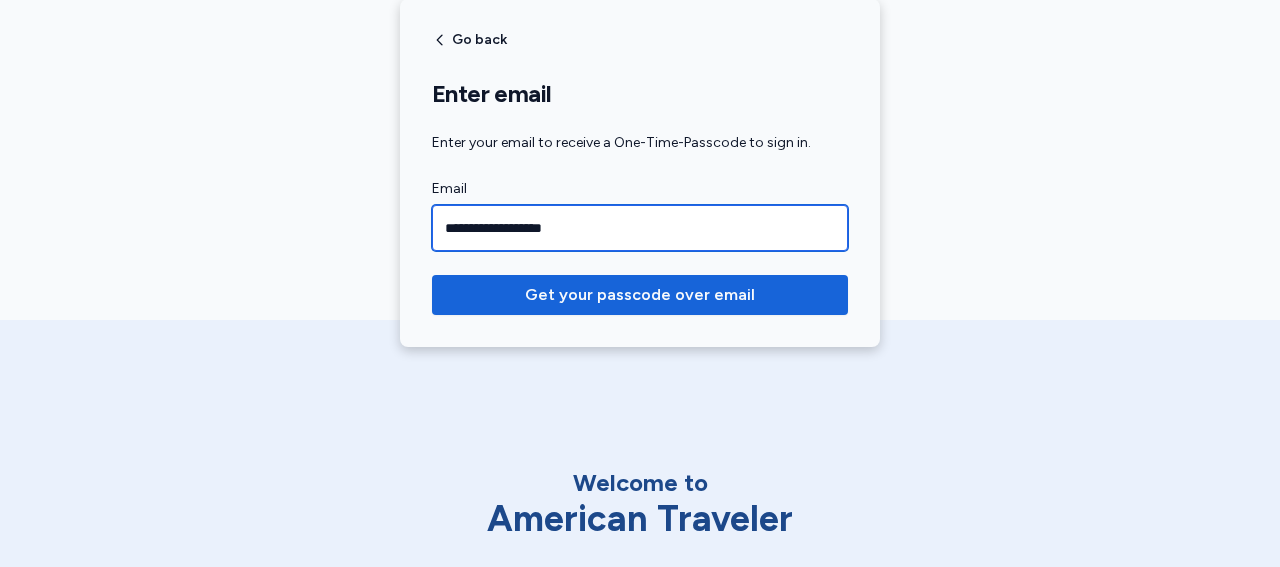 type on "**********" 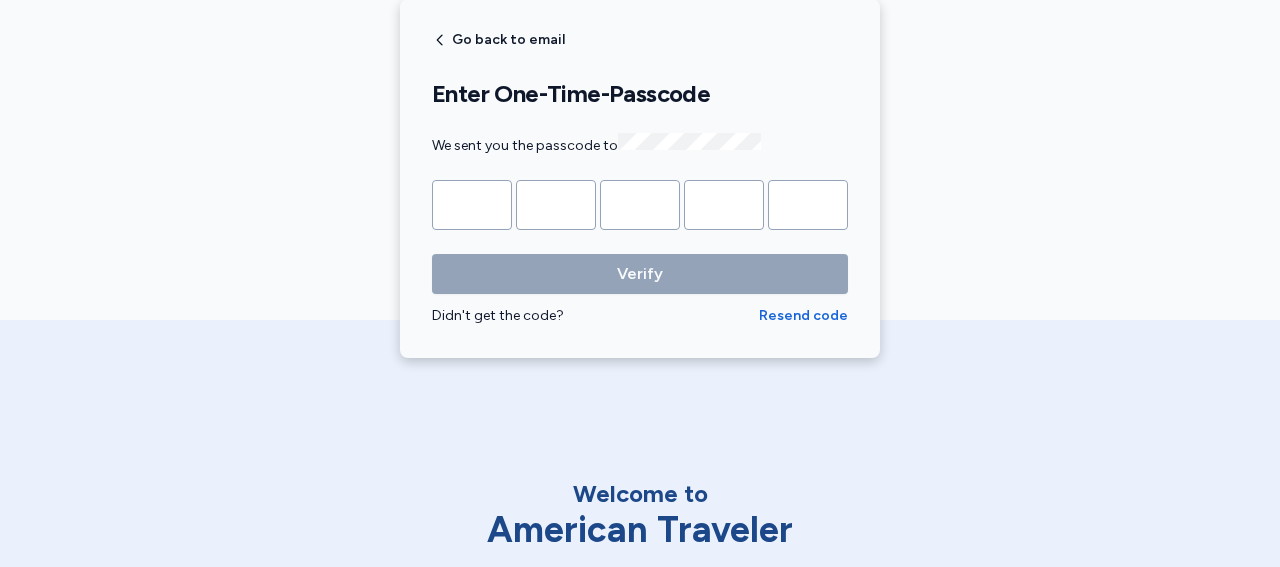 type on "*" 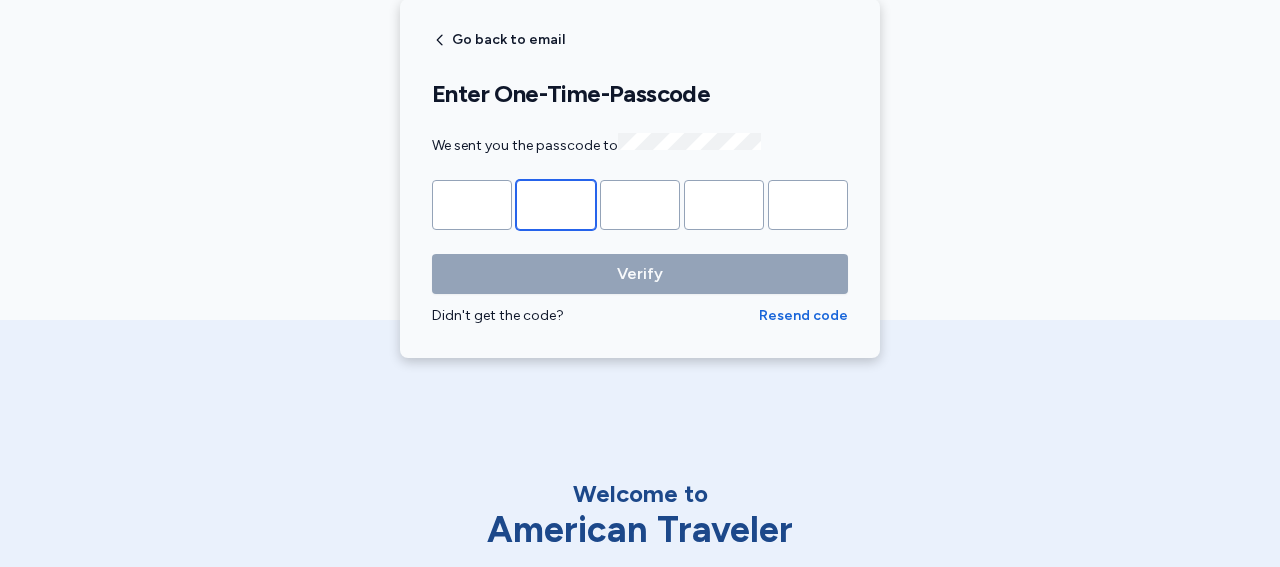 type on "*" 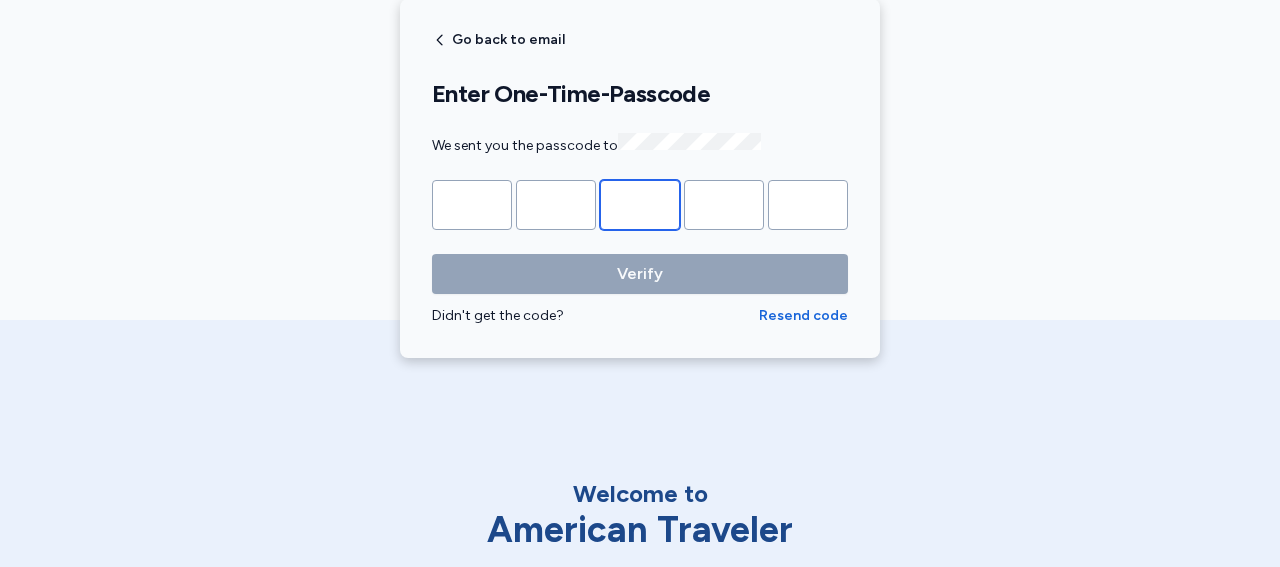 type on "*" 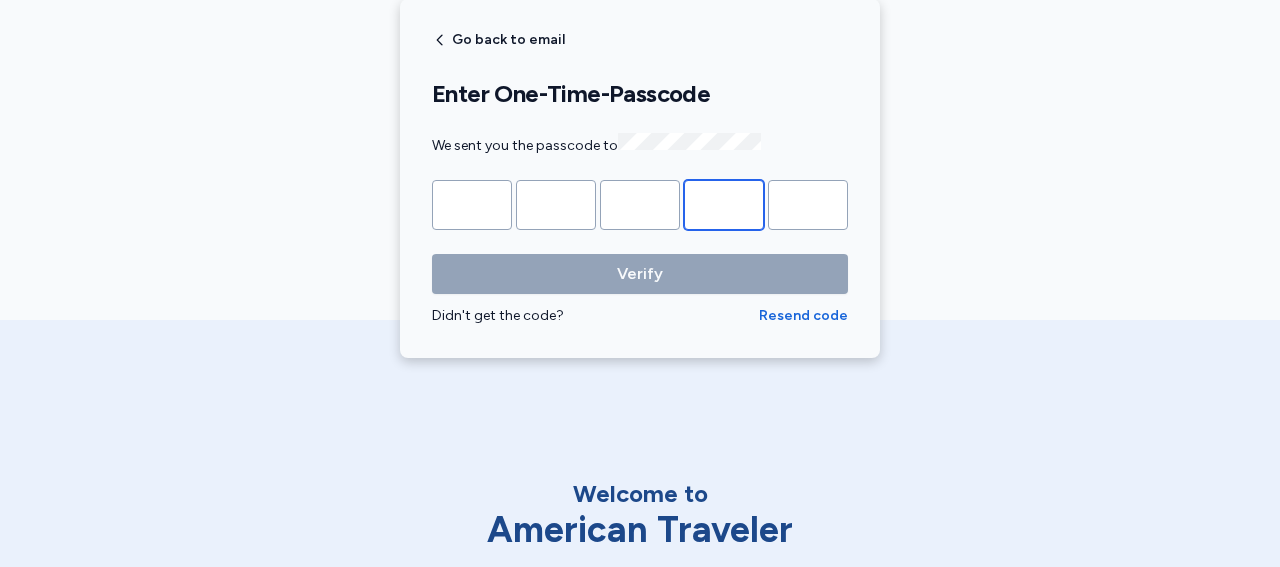 type on "*" 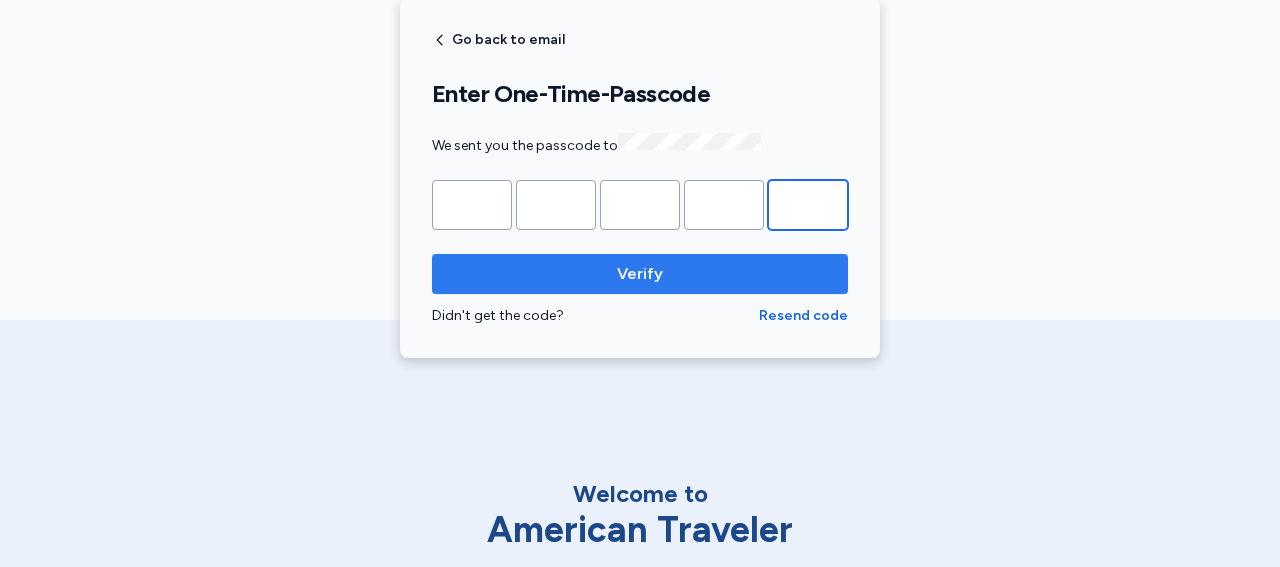 type on "*" 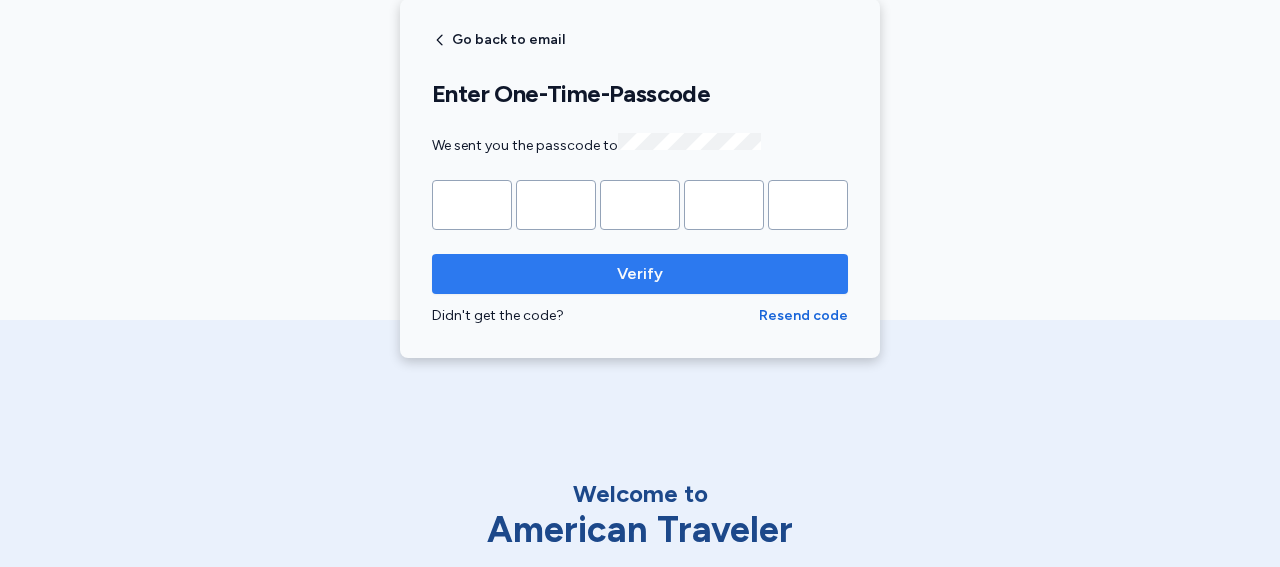 click on "Verify" at bounding box center (640, 274) 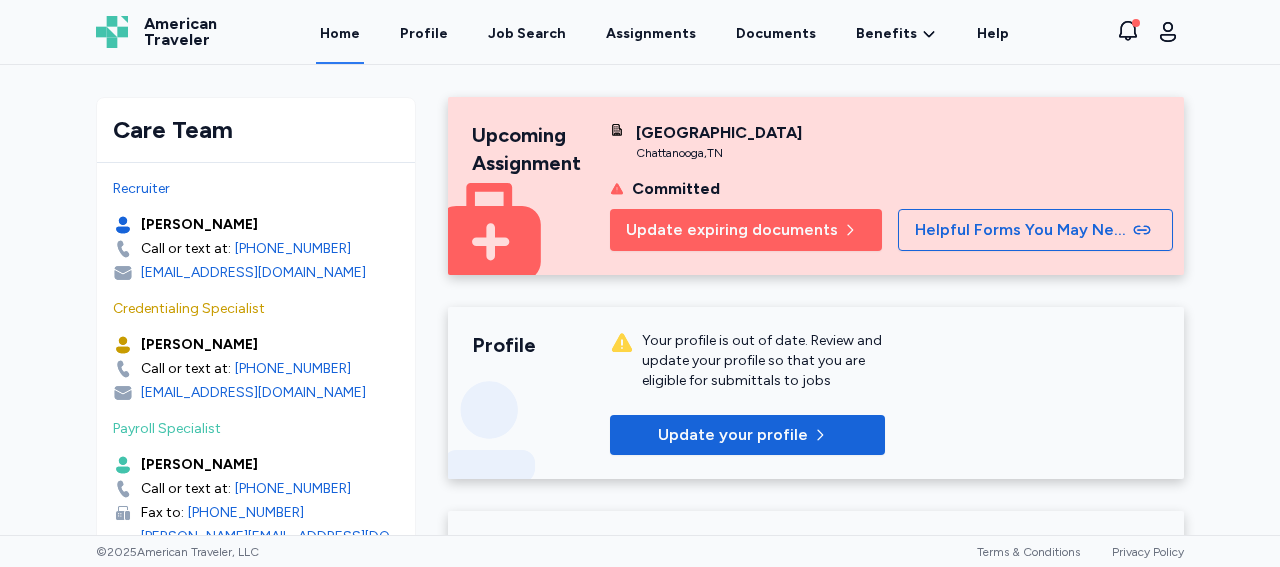 click on "[GEOGRAPHIC_DATA] ,  [GEOGRAPHIC_DATA]" at bounding box center [719, 153] 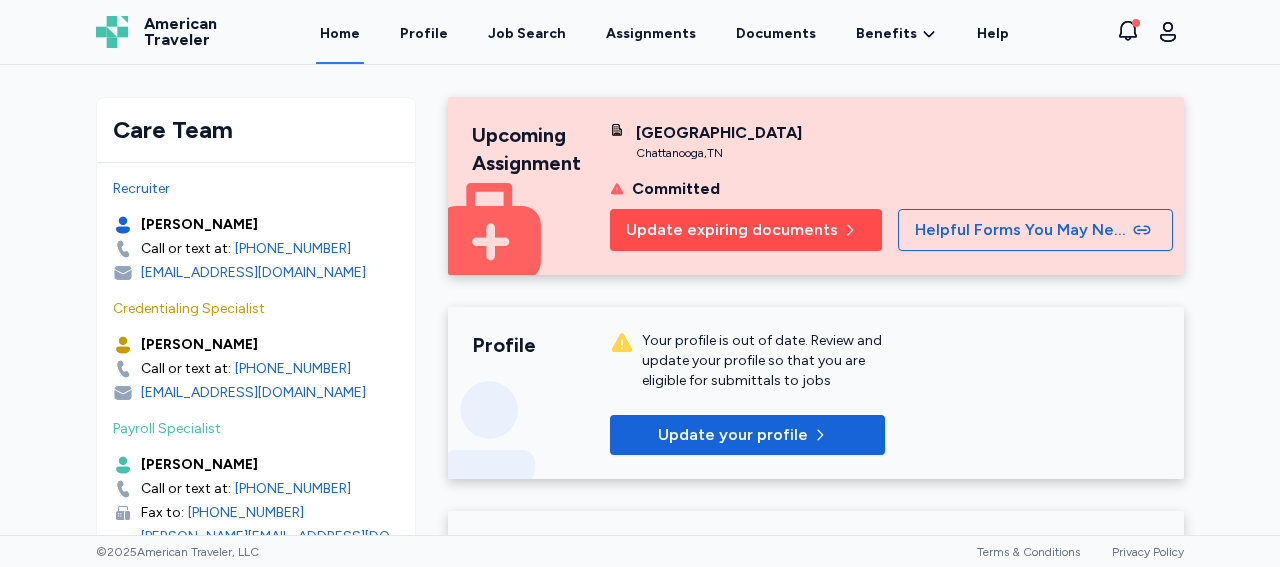 click on "Update expiring documents" at bounding box center (732, 230) 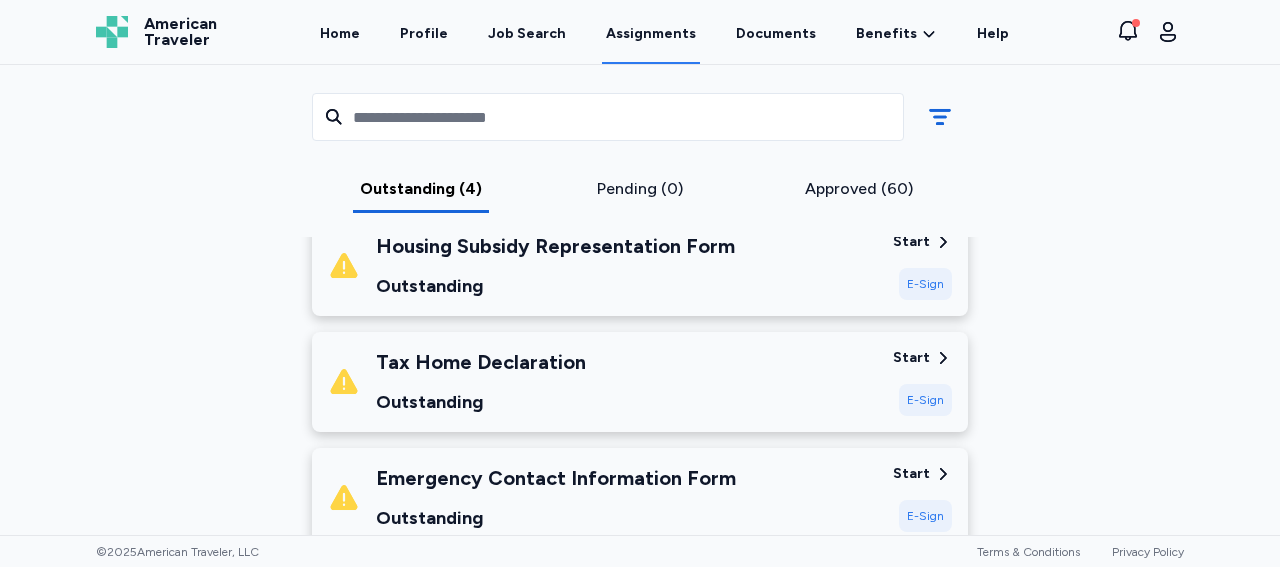 scroll, scrollTop: 461, scrollLeft: 0, axis: vertical 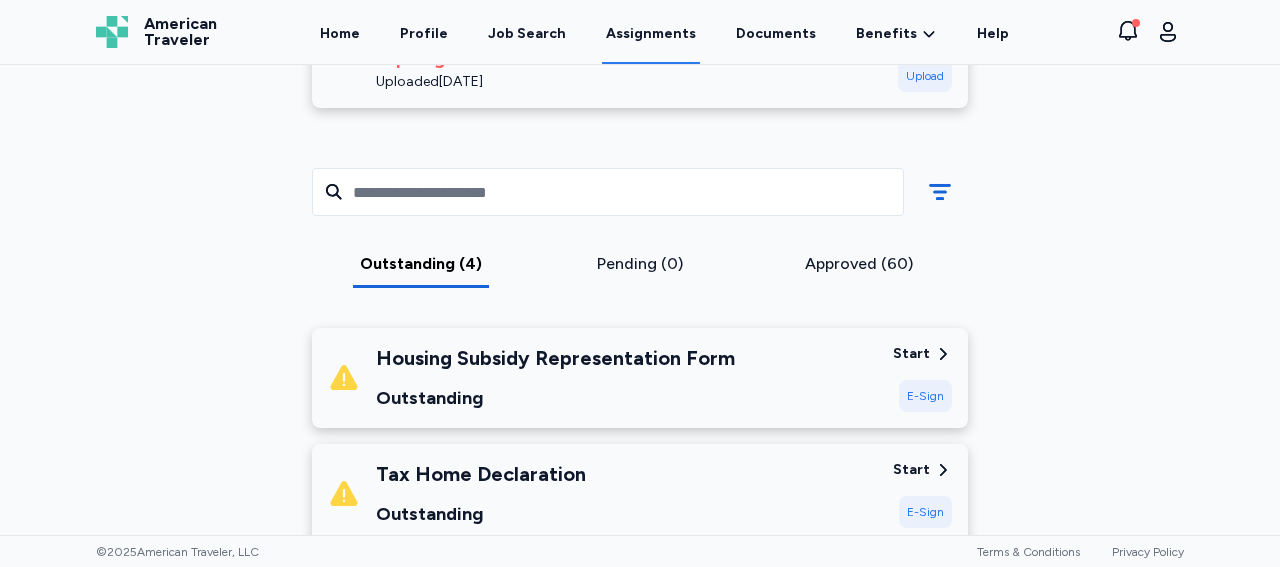 click on "Start" at bounding box center (911, 354) 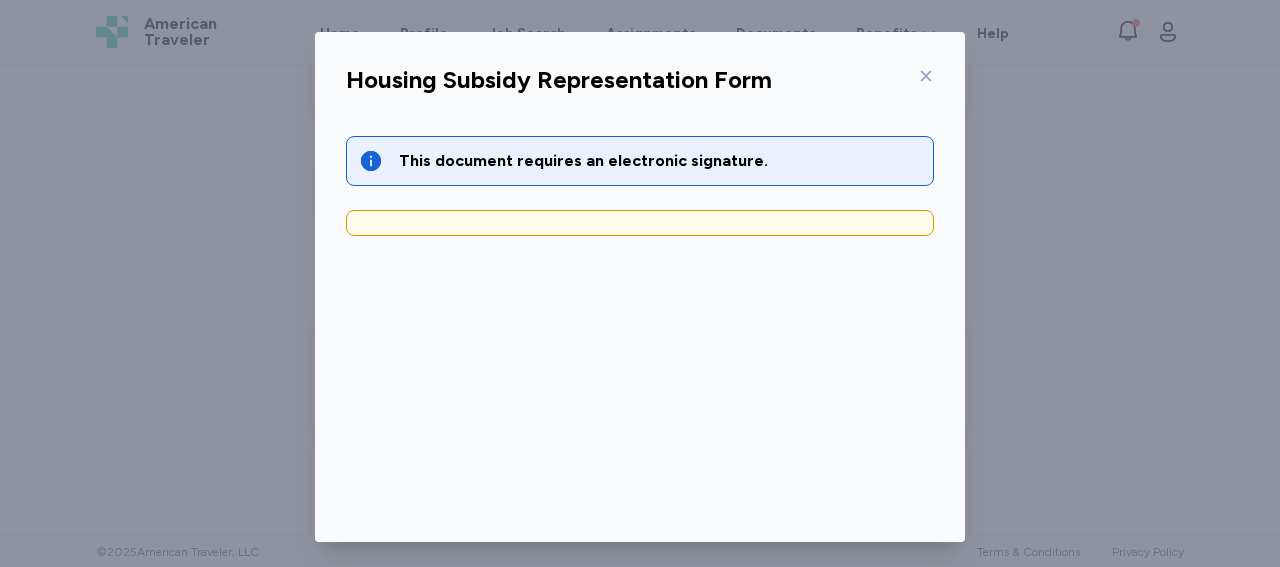 scroll, scrollTop: 207, scrollLeft: 0, axis: vertical 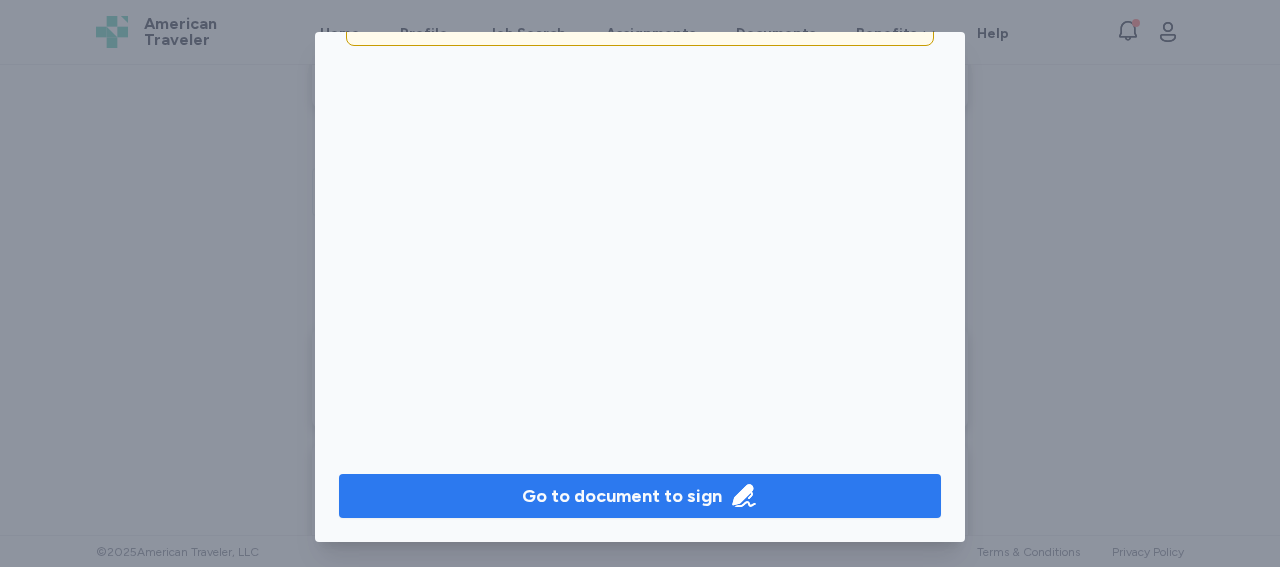 click on "Go to document to sign" at bounding box center (640, 496) 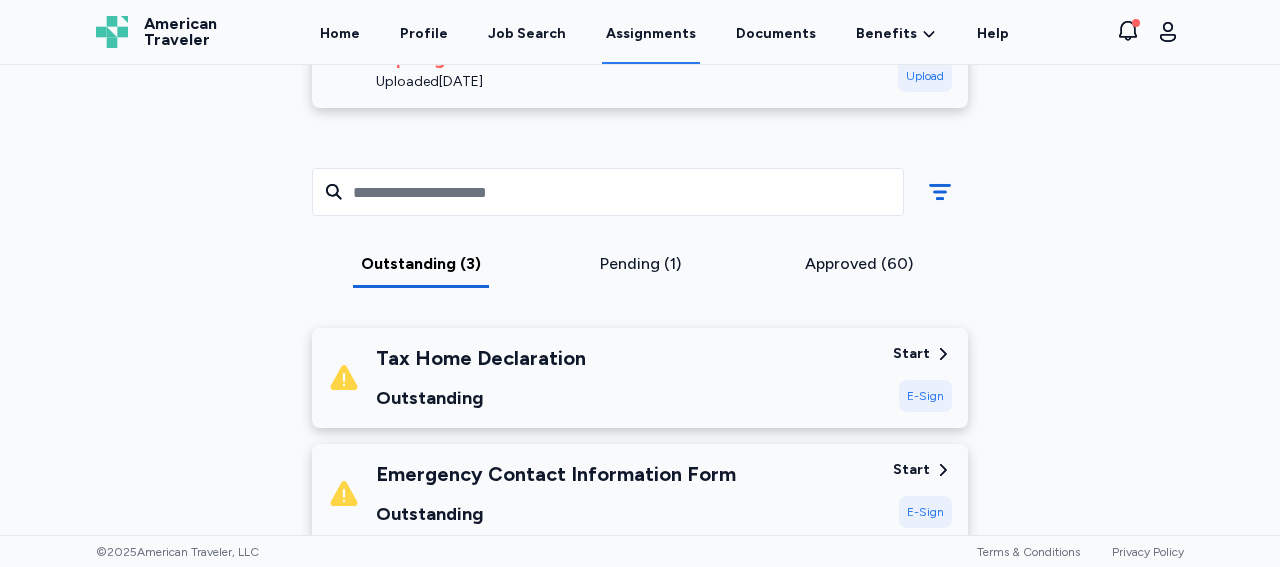 click on "Start" at bounding box center [911, 354] 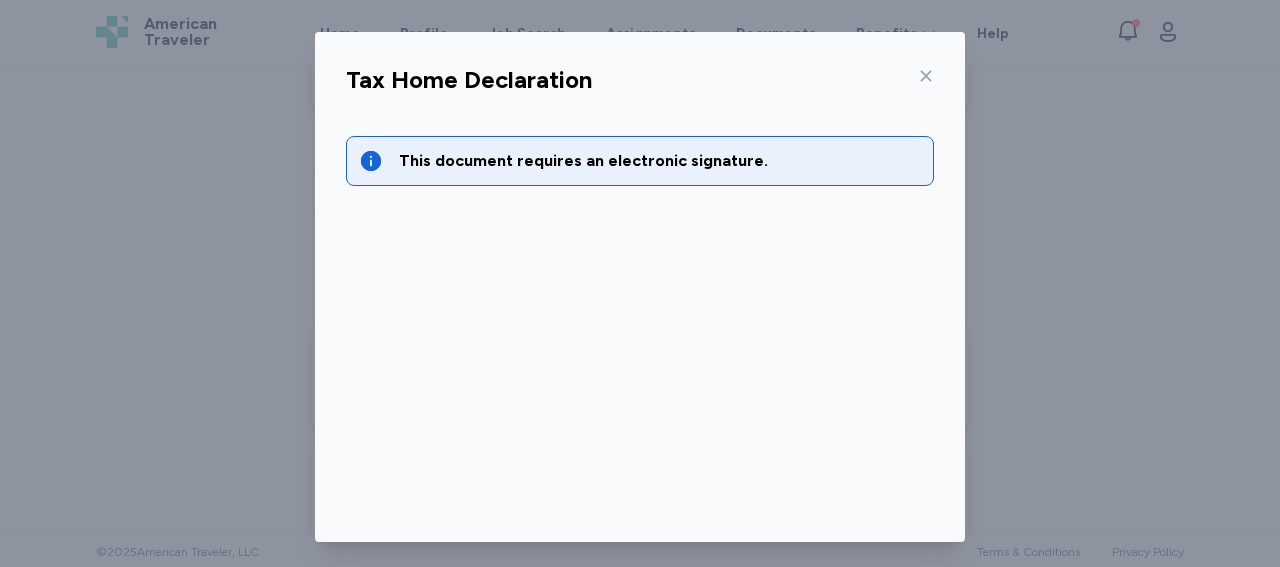 scroll, scrollTop: 207, scrollLeft: 0, axis: vertical 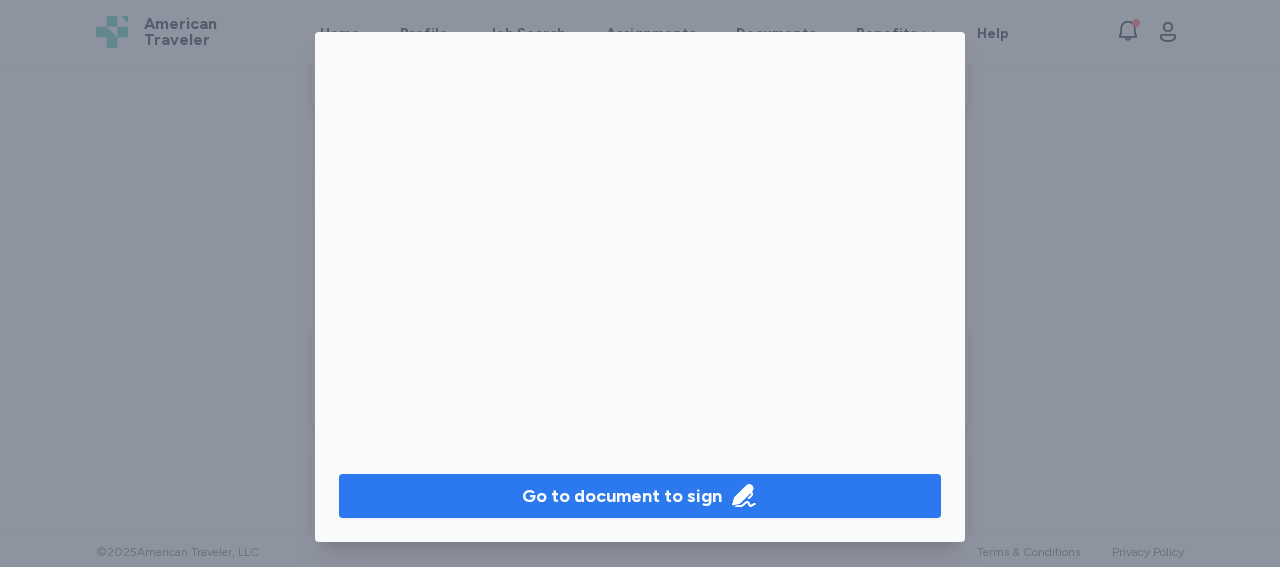 click on "Go to document to sign" at bounding box center [640, 496] 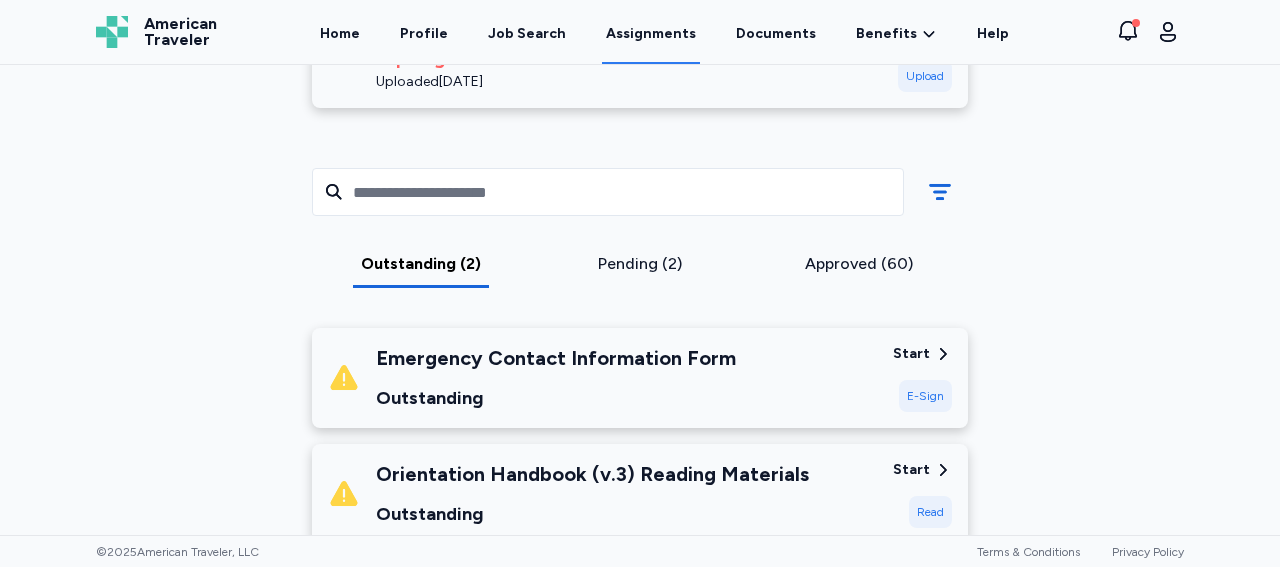 click on "Start" at bounding box center (911, 354) 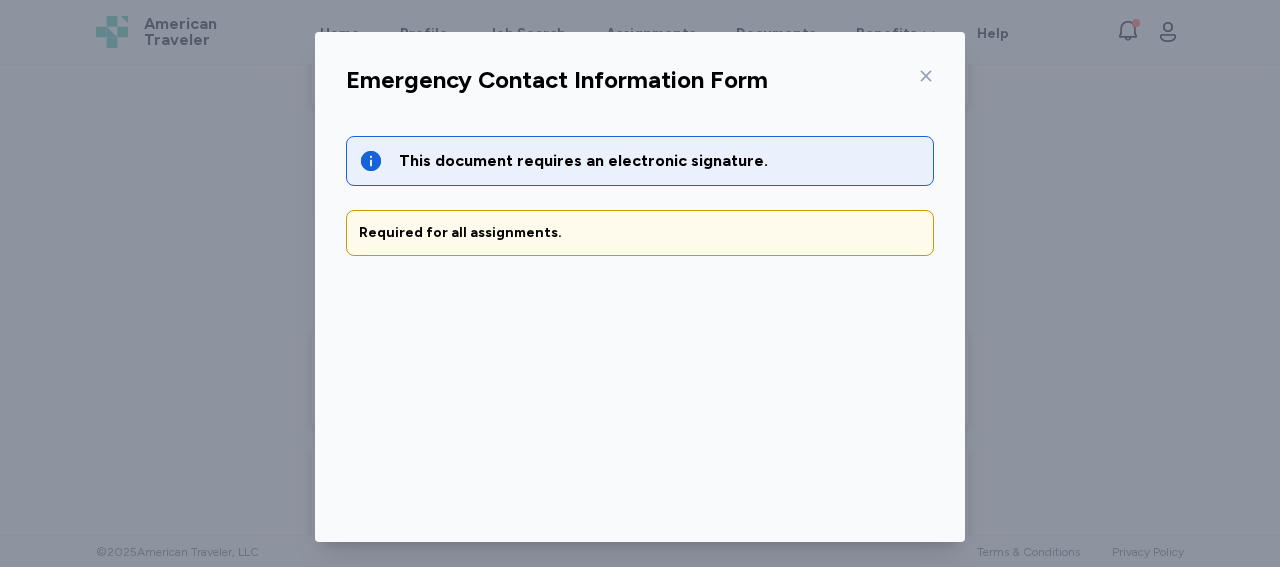 scroll, scrollTop: 207, scrollLeft: 0, axis: vertical 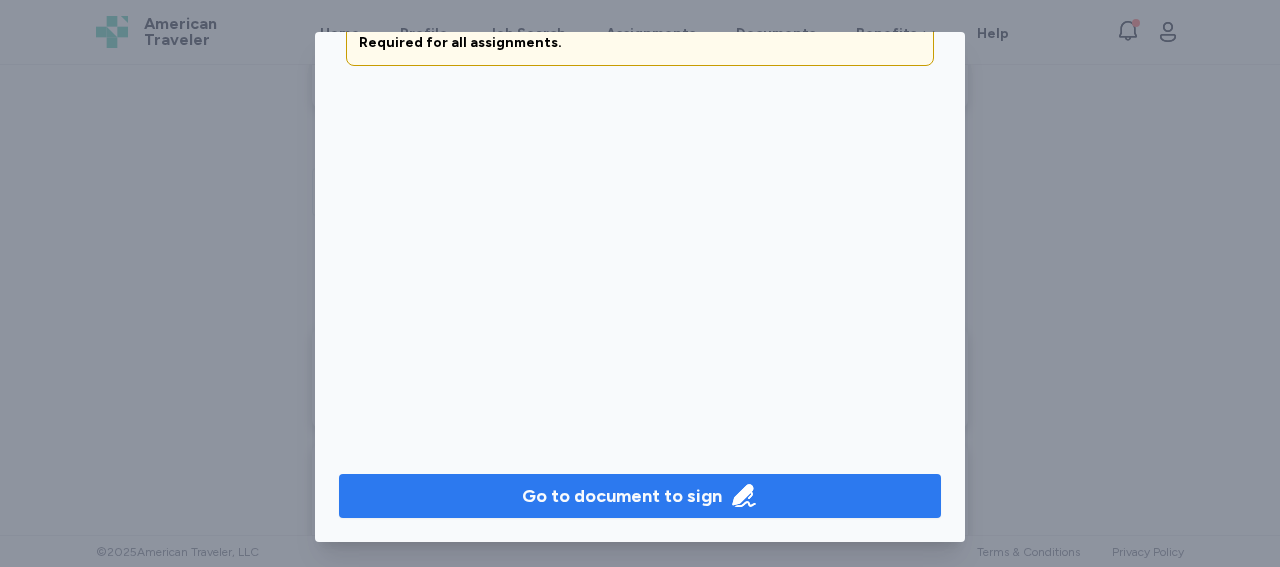 click on "Go to document to sign" at bounding box center [640, 496] 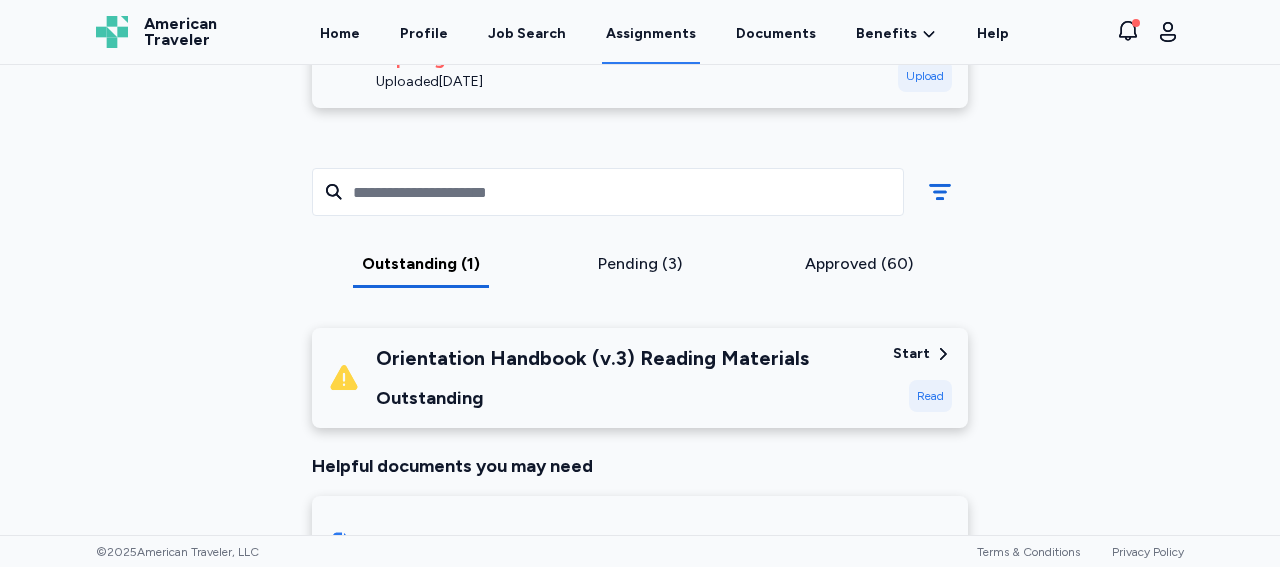 click on "Start" at bounding box center (911, 354) 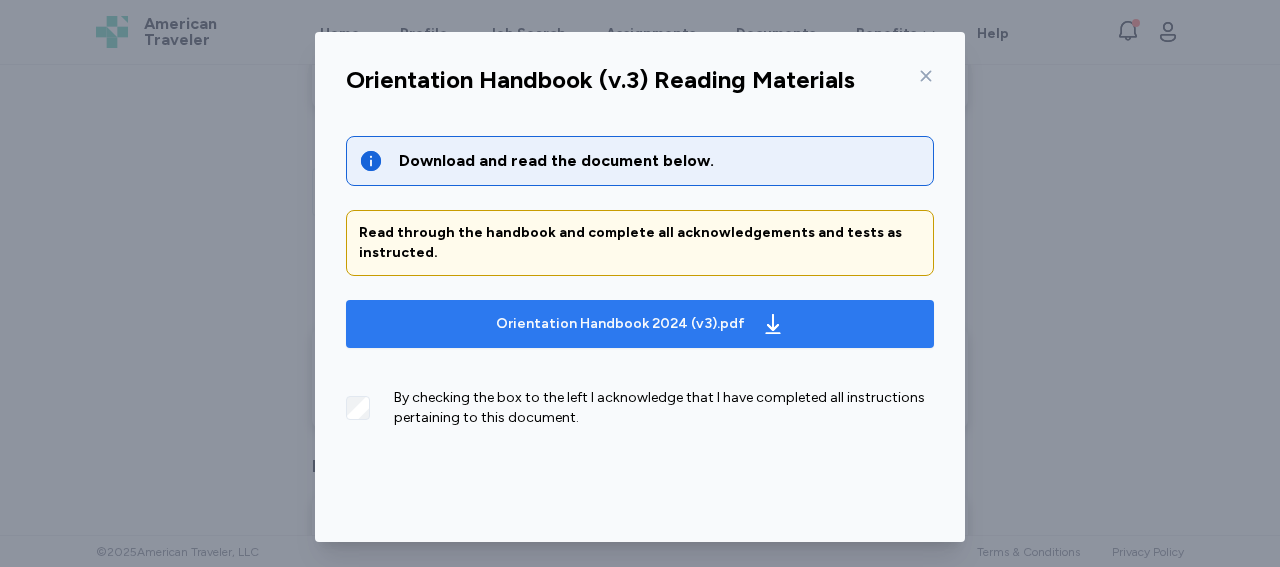 scroll, scrollTop: 207, scrollLeft: 0, axis: vertical 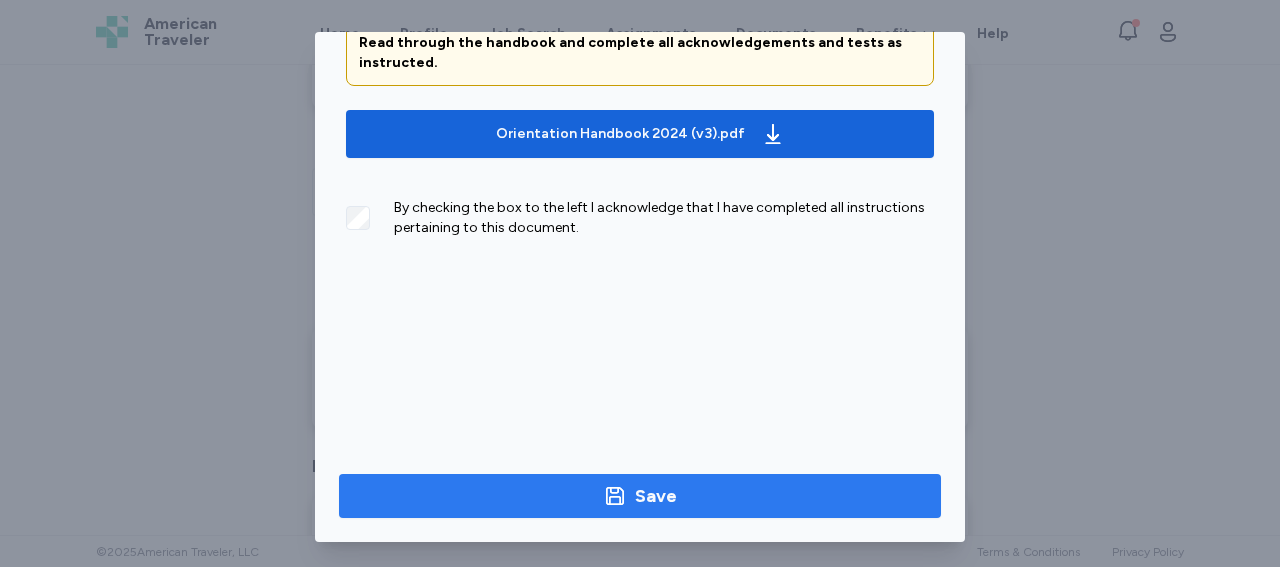 click on "Save" at bounding box center [640, 496] 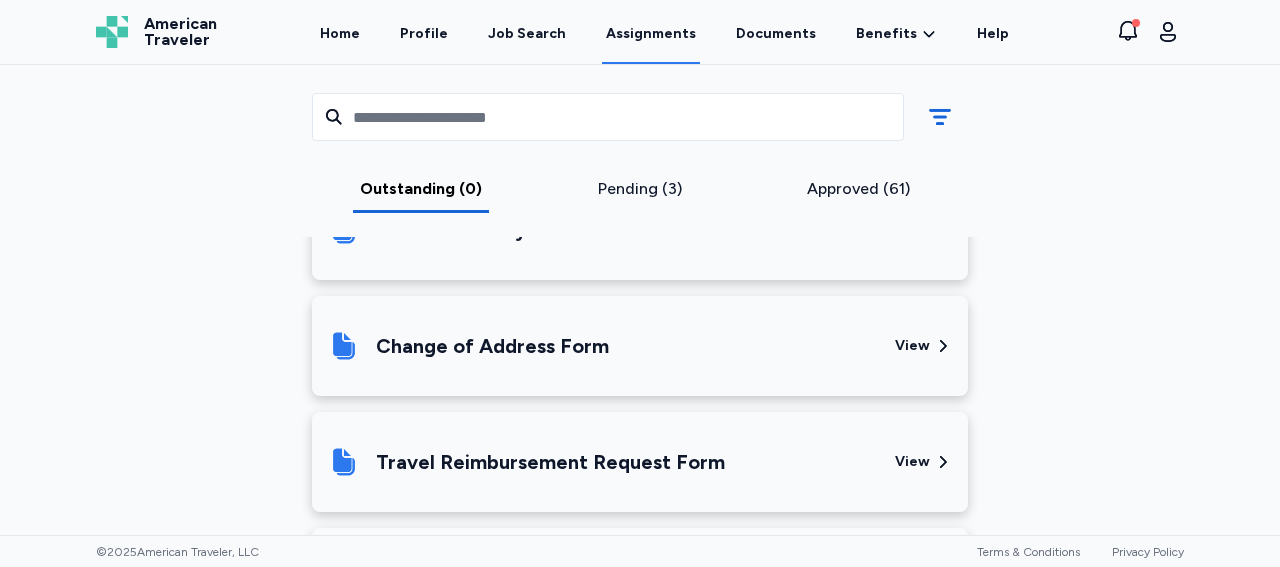 scroll, scrollTop: 668, scrollLeft: 0, axis: vertical 